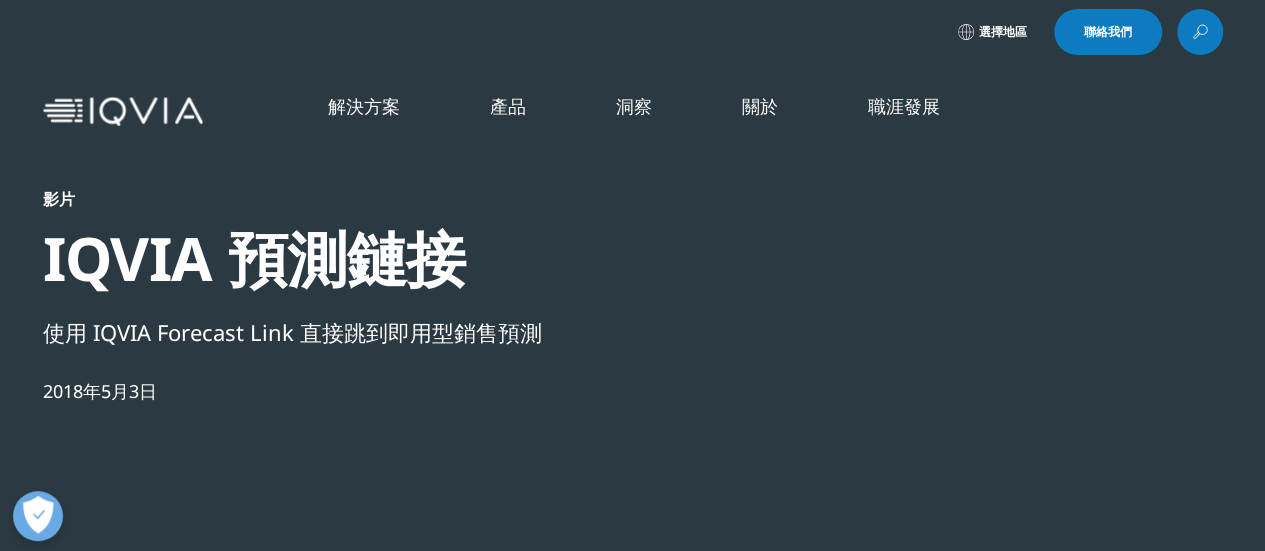 scroll, scrollTop: 0, scrollLeft: 0, axis: both 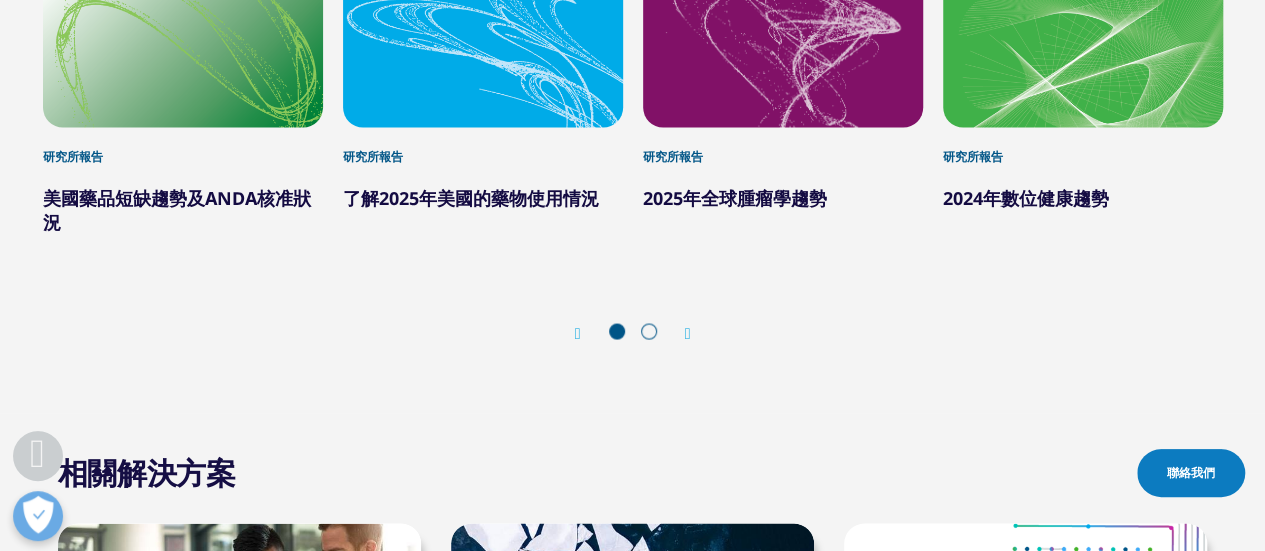 click at bounding box center (649, 331) 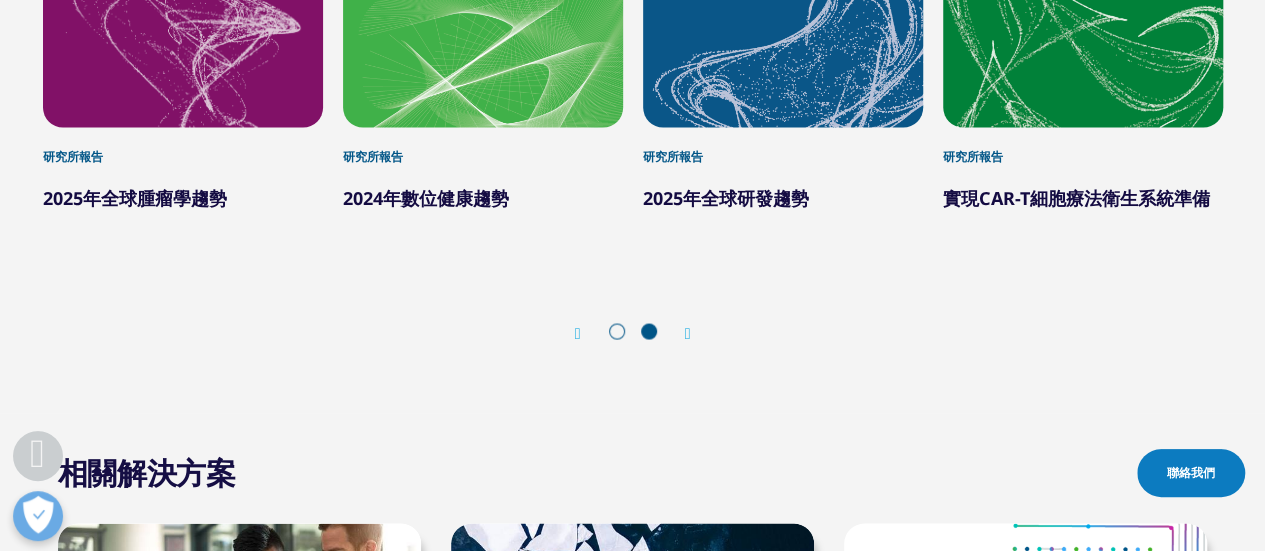 click at bounding box center [578, 333] 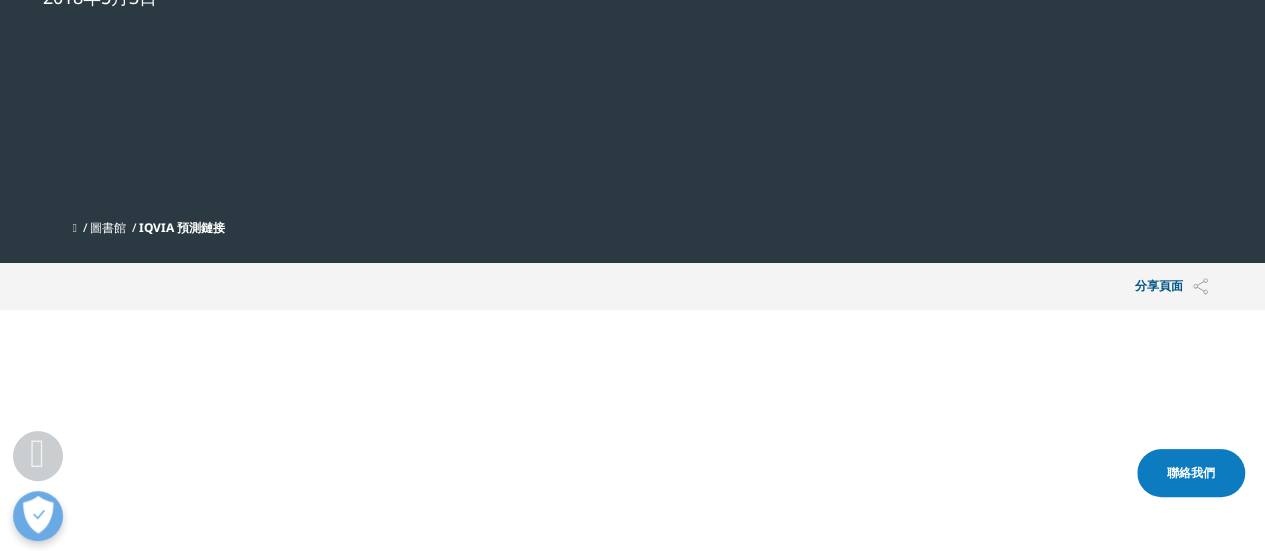 scroll, scrollTop: 0, scrollLeft: 0, axis: both 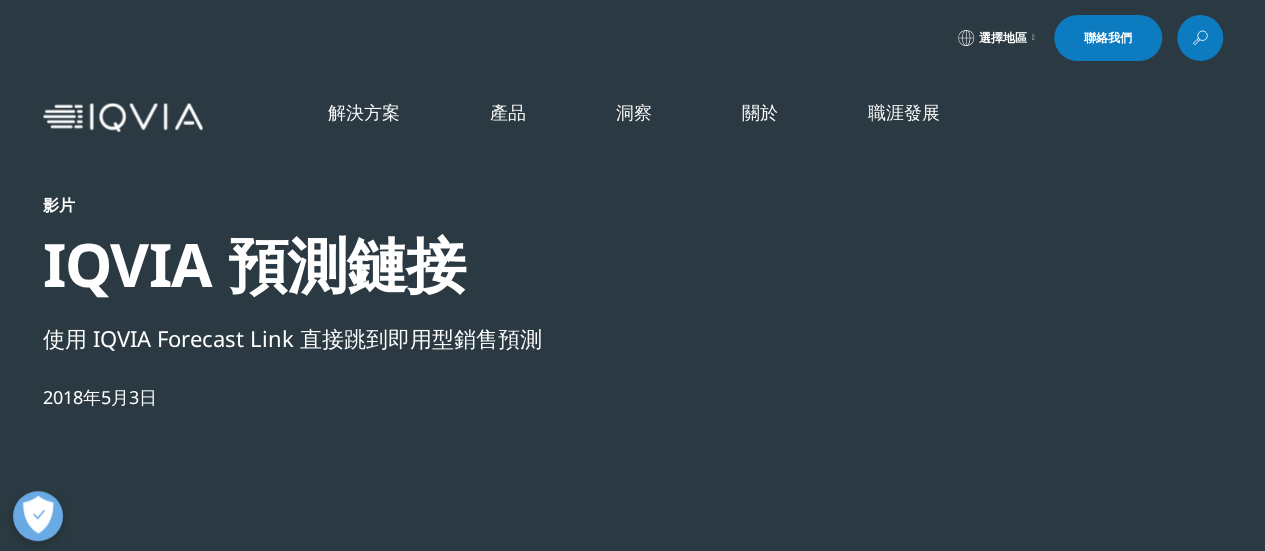 click on "閱讀更多" at bounding box center [605, 445] 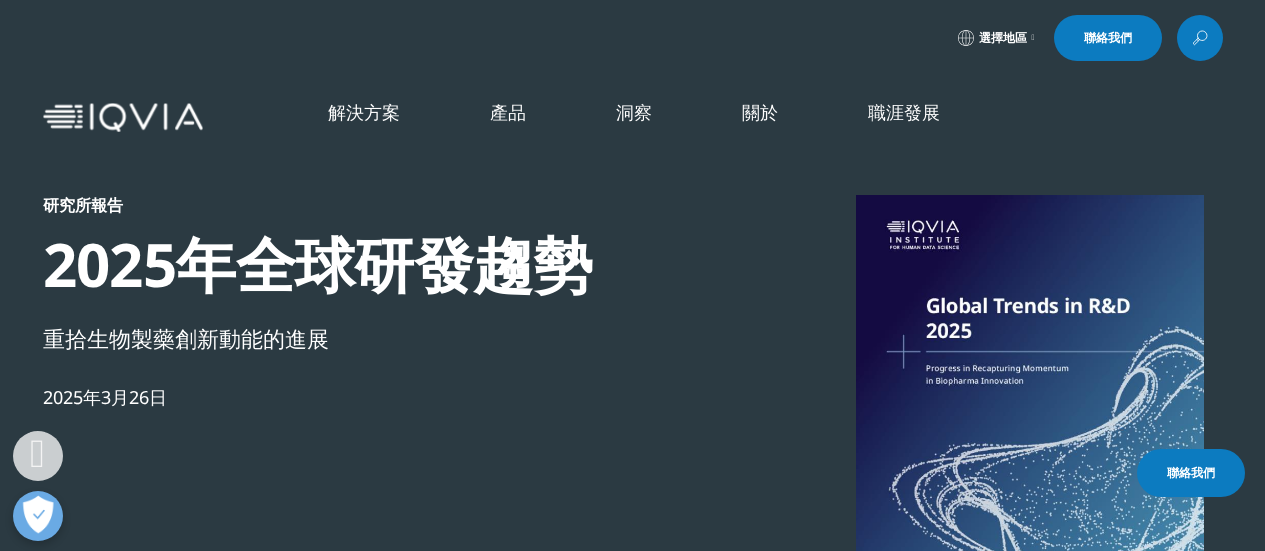 scroll, scrollTop: 600, scrollLeft: 0, axis: vertical 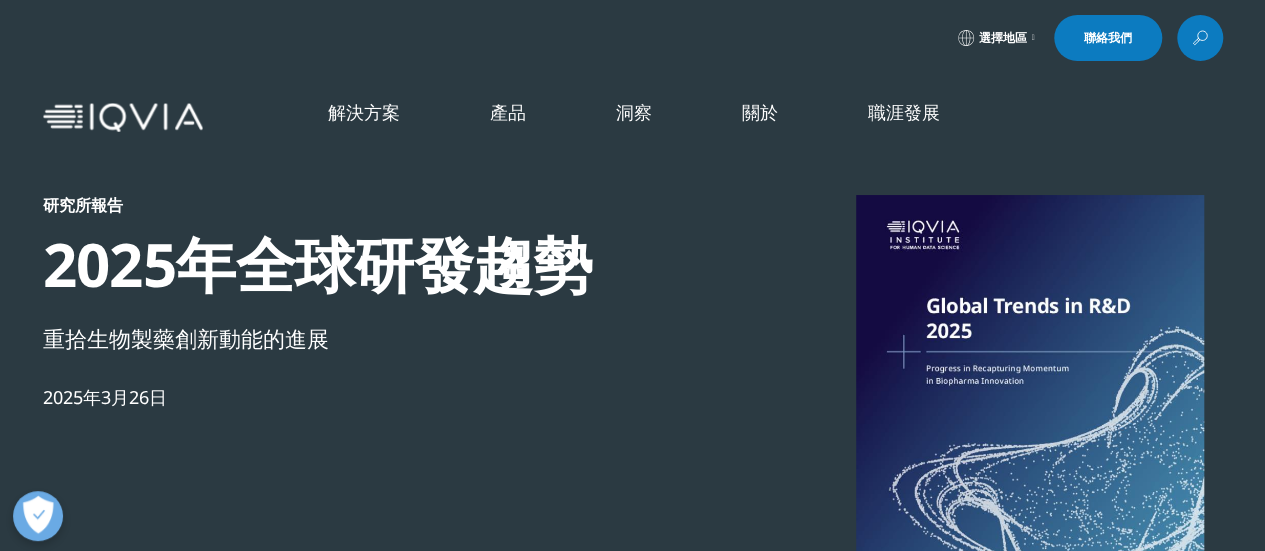click 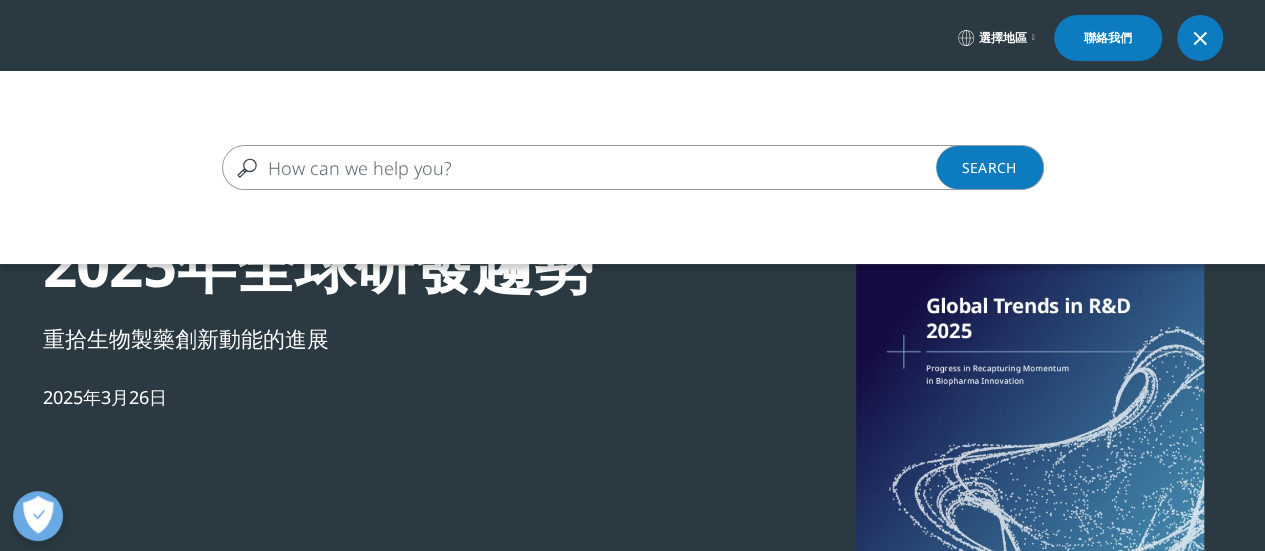 click at bounding box center [604, 167] 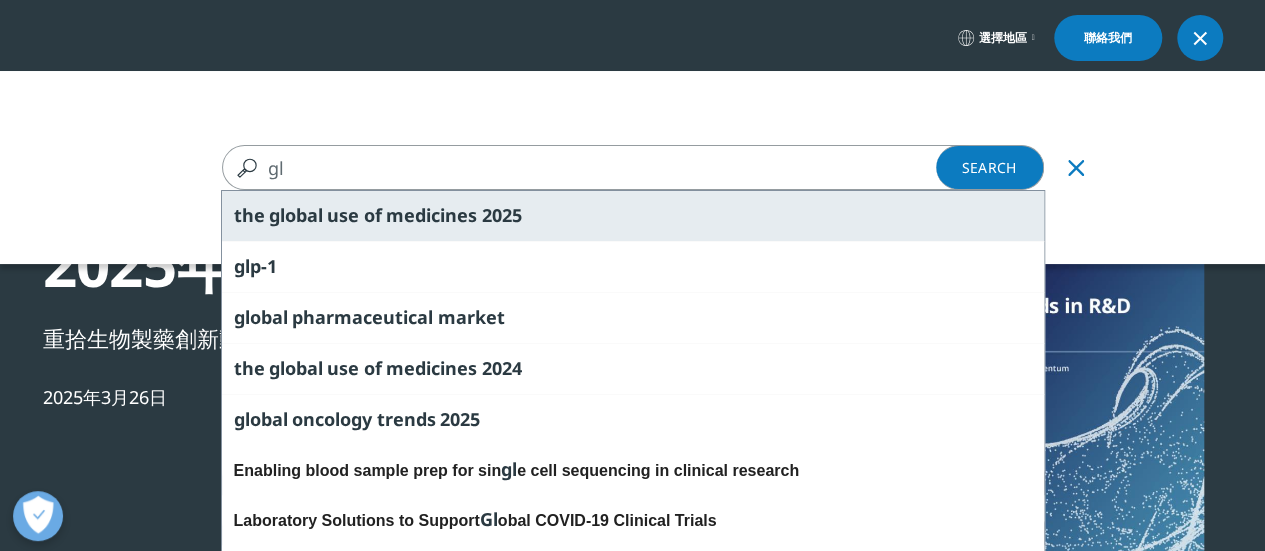 type on "gl" 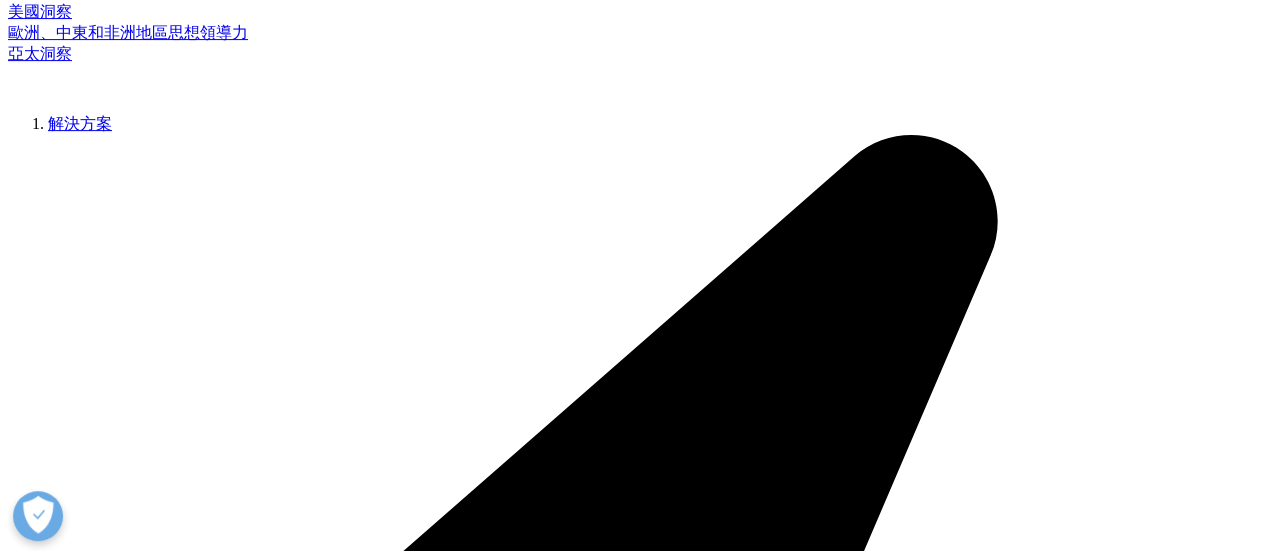scroll, scrollTop: 0, scrollLeft: 0, axis: both 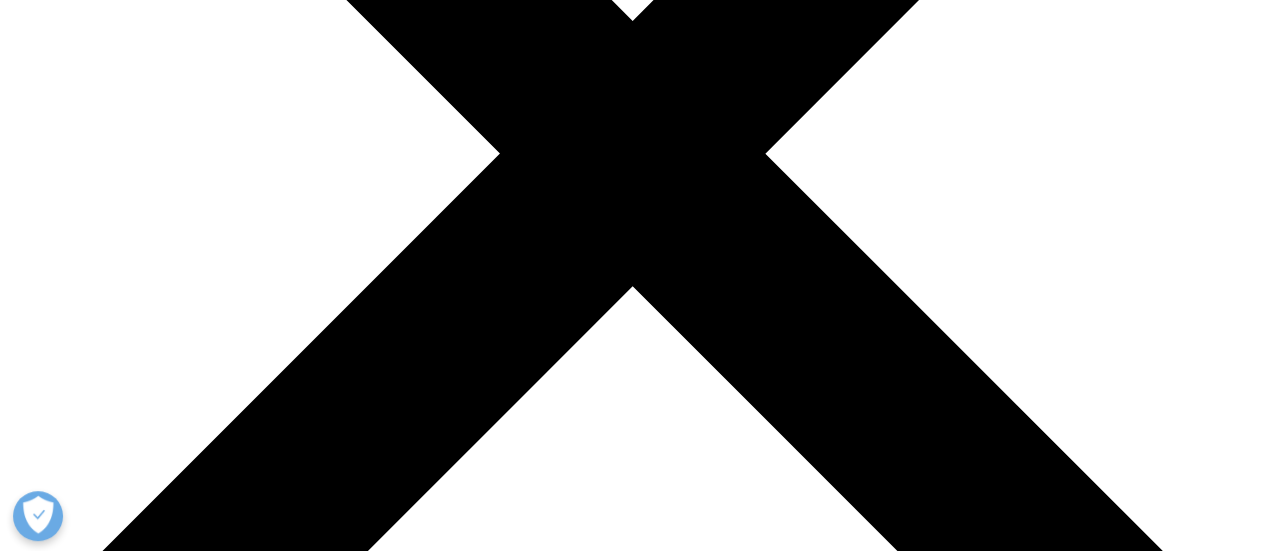 click on "支出與使用趨勢：" at bounding box center [140, 79184] 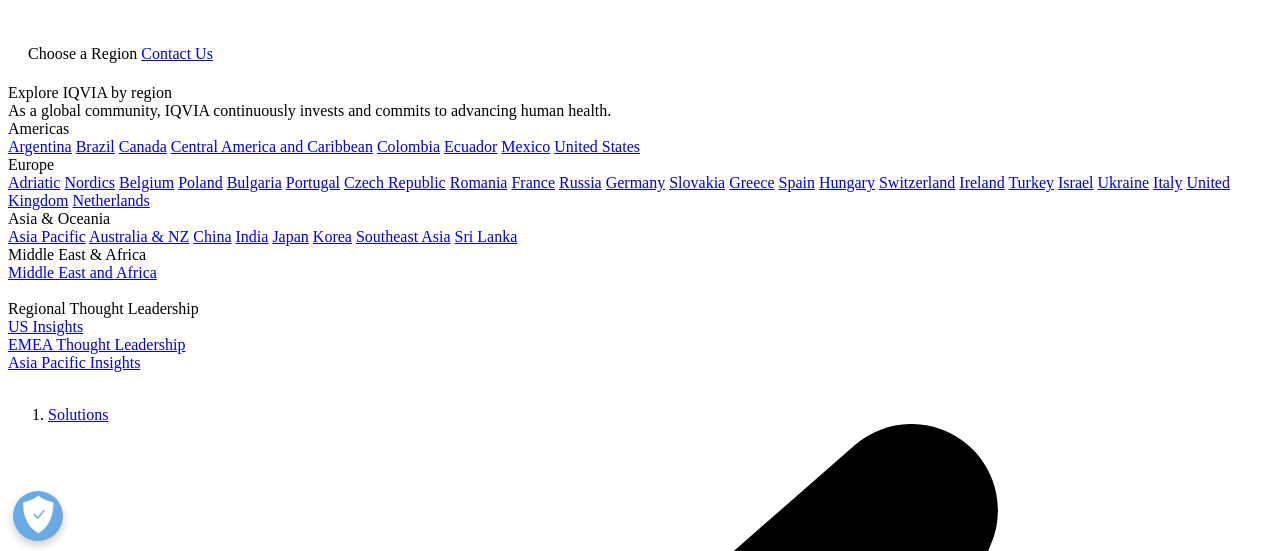 scroll, scrollTop: 674, scrollLeft: 0, axis: vertical 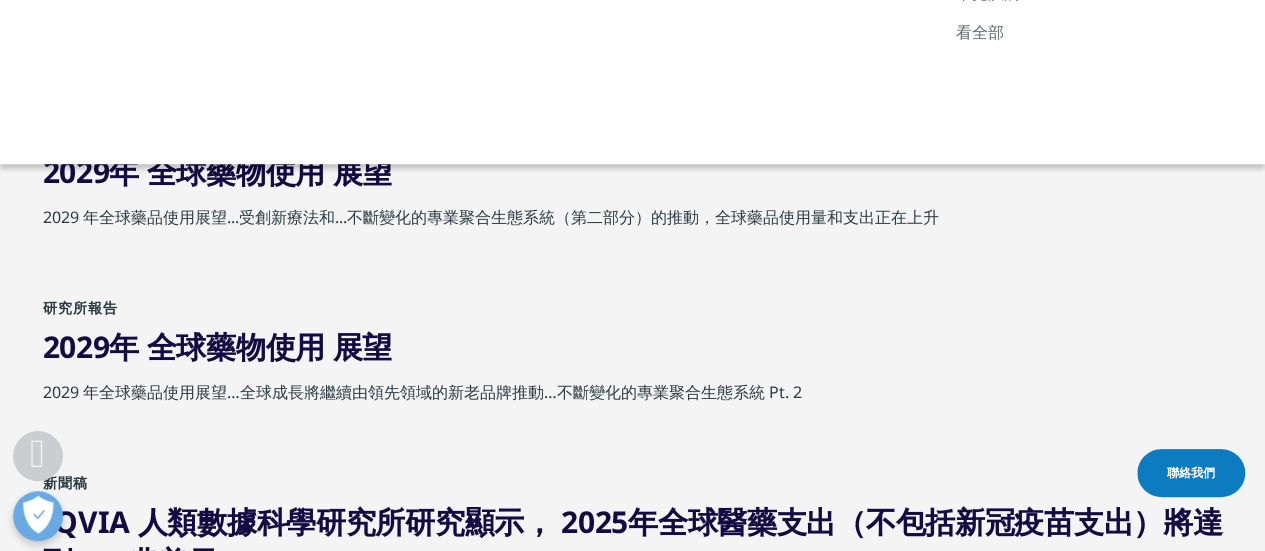click on "使用" at bounding box center (295, 346) 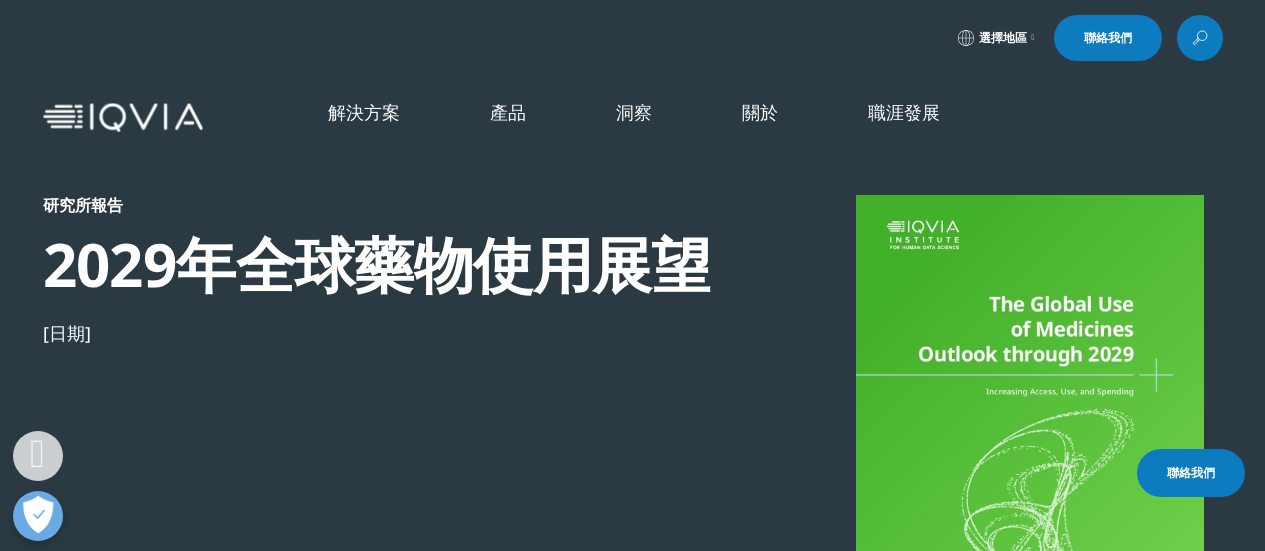 scroll, scrollTop: 949, scrollLeft: 0, axis: vertical 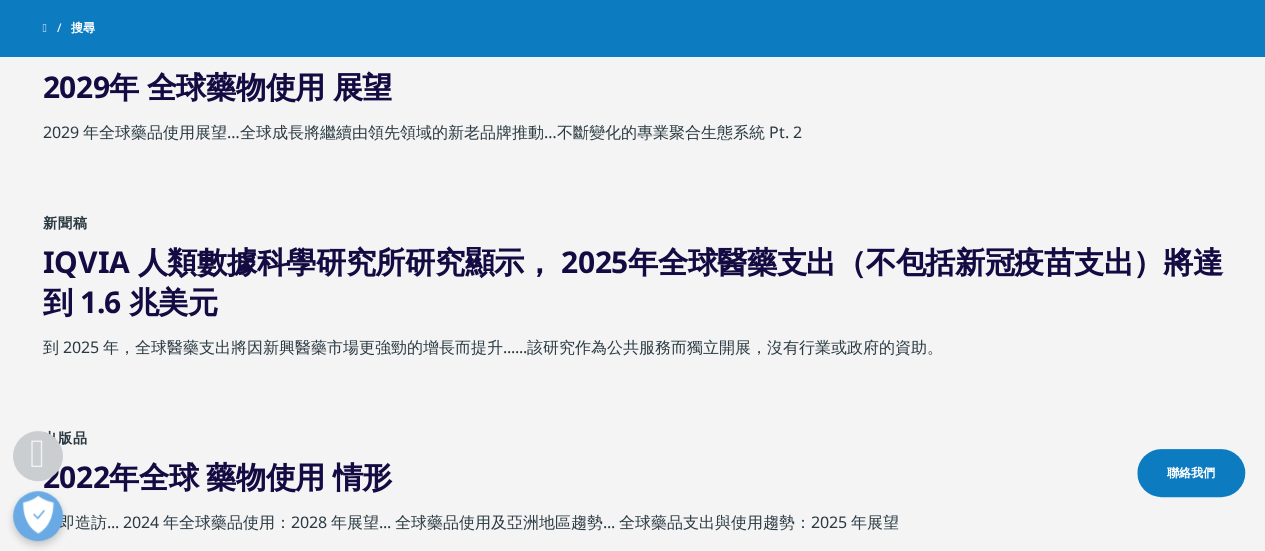 click on "支出（不包括新冠疫苗支出）" at bounding box center [970, 261] 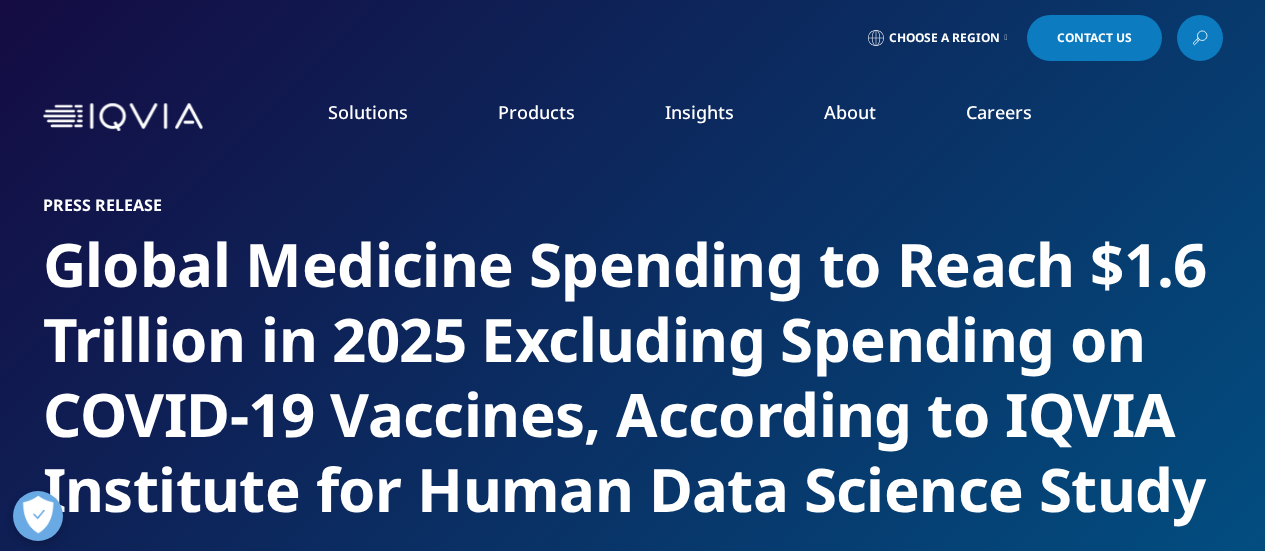 scroll, scrollTop: 0, scrollLeft: 0, axis: both 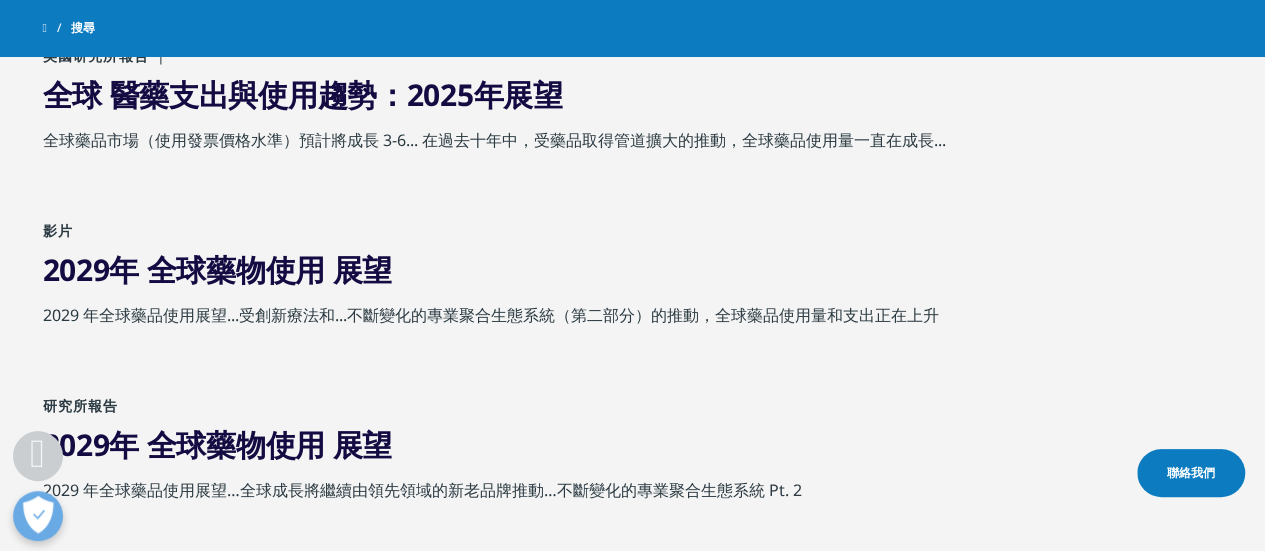 click on "[YEAR]
年   全球 藥物 使用   展望" at bounding box center (218, 444) 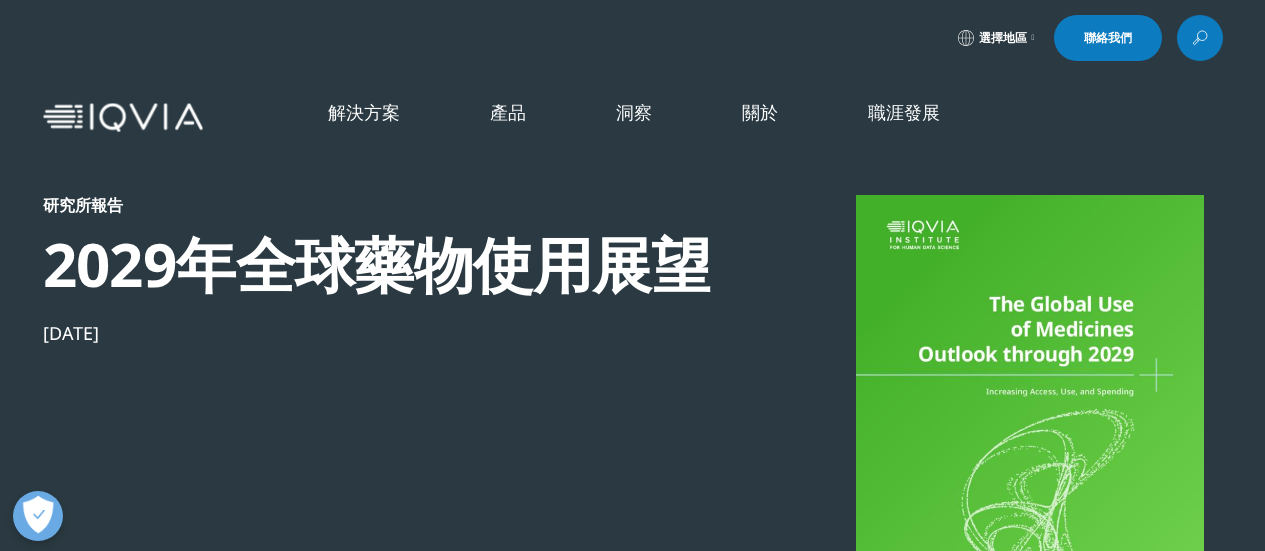 scroll, scrollTop: 0, scrollLeft: 0, axis: both 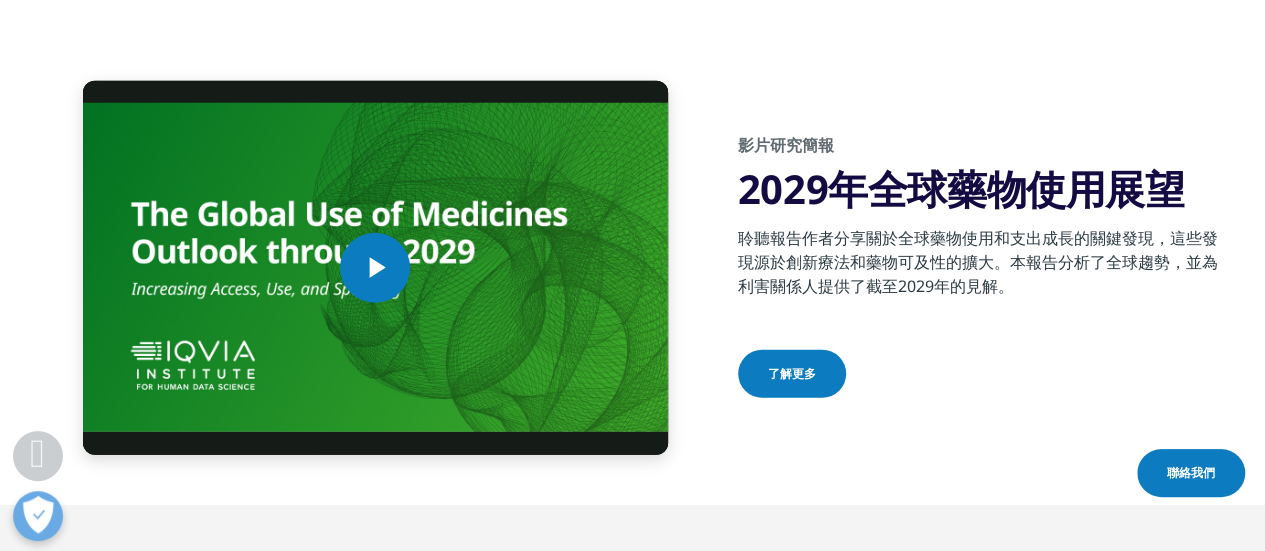 click on "了解更多" at bounding box center (792, 373) 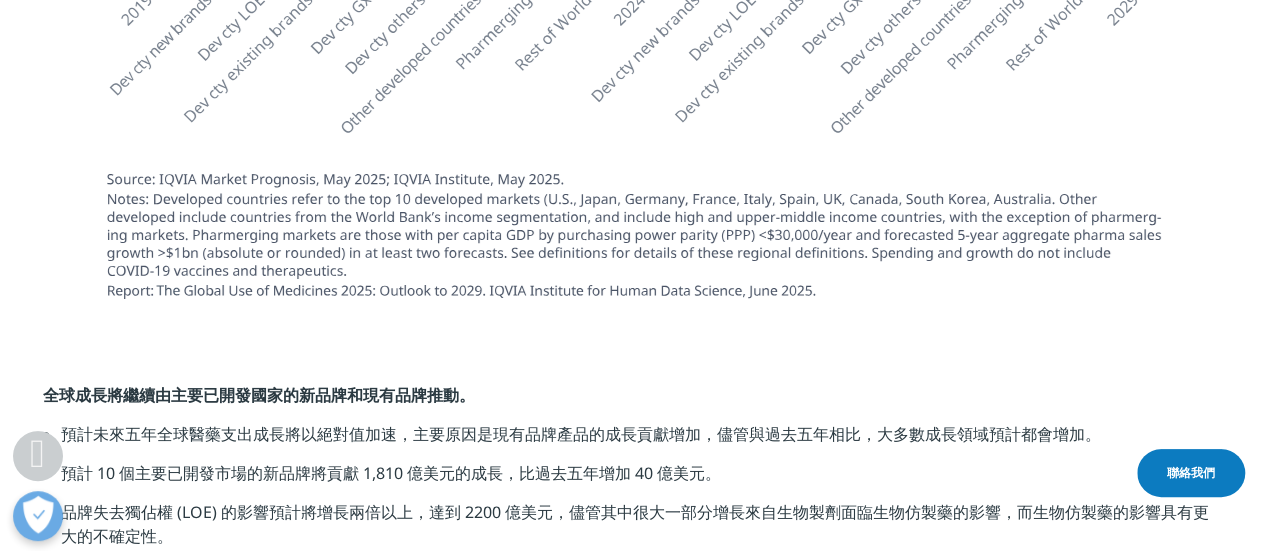 scroll, scrollTop: 4200, scrollLeft: 0, axis: vertical 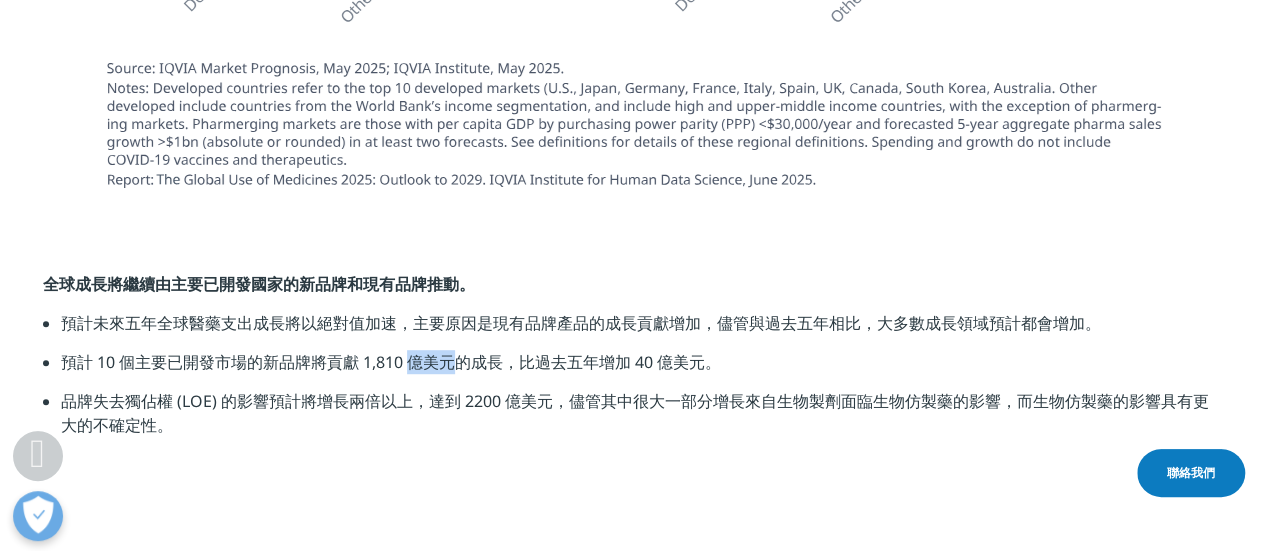 drag, startPoint x: 421, startPoint y: 364, endPoint x: 459, endPoint y: 363, distance: 38.013157 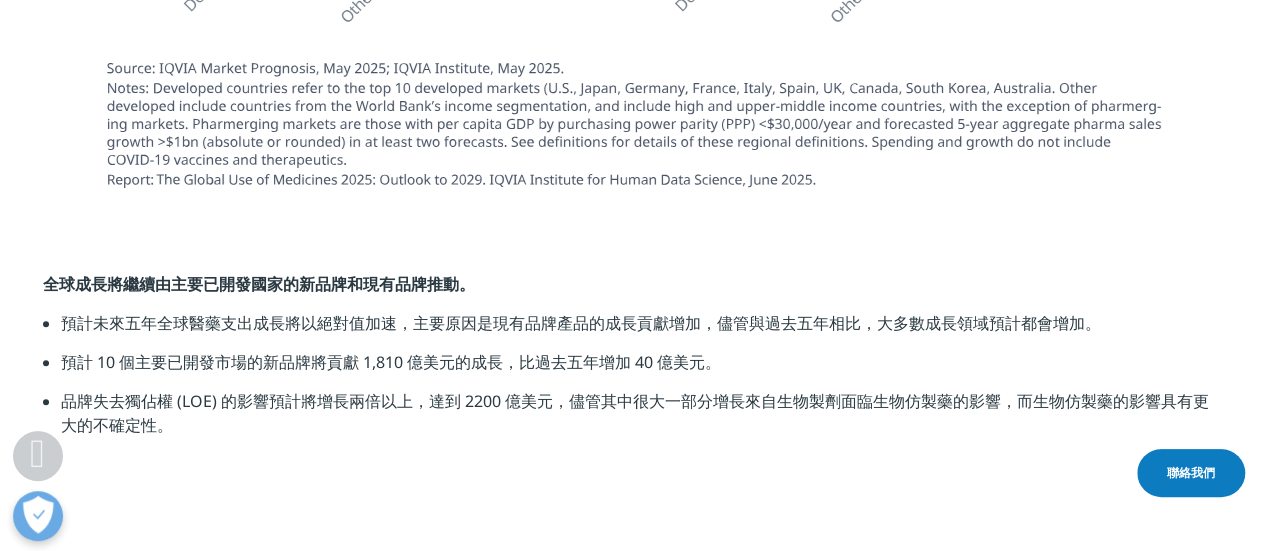 click on "預計 10 個主要已開發市場的新品牌將貢獻 1,810 億美元的成長，比過去五年增加 40 億美元。" at bounding box center (391, 362) 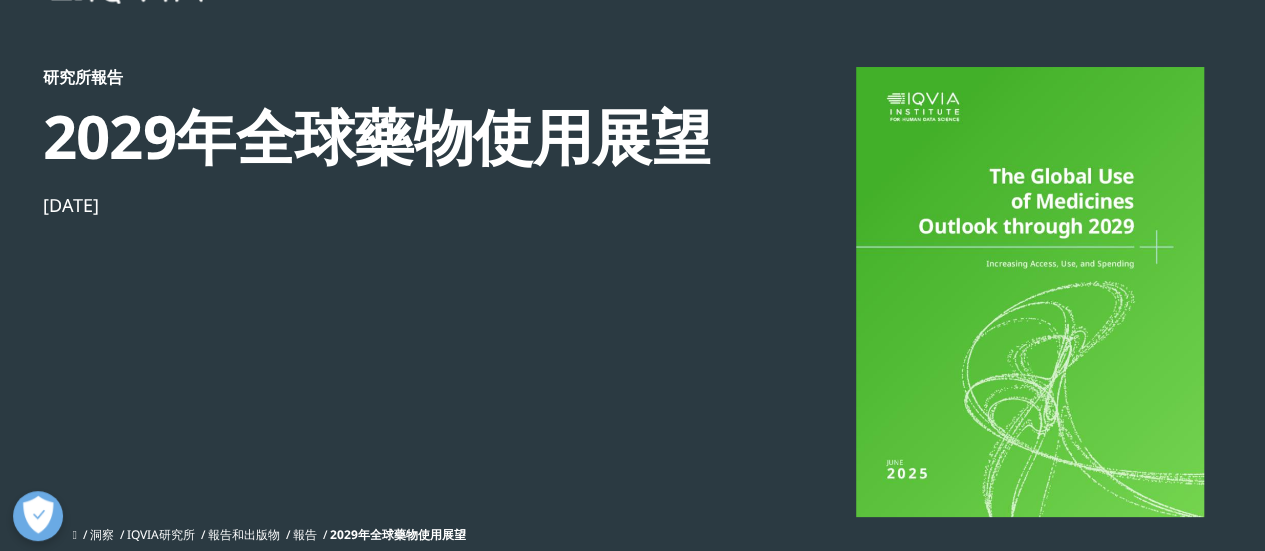 scroll, scrollTop: 100, scrollLeft: 0, axis: vertical 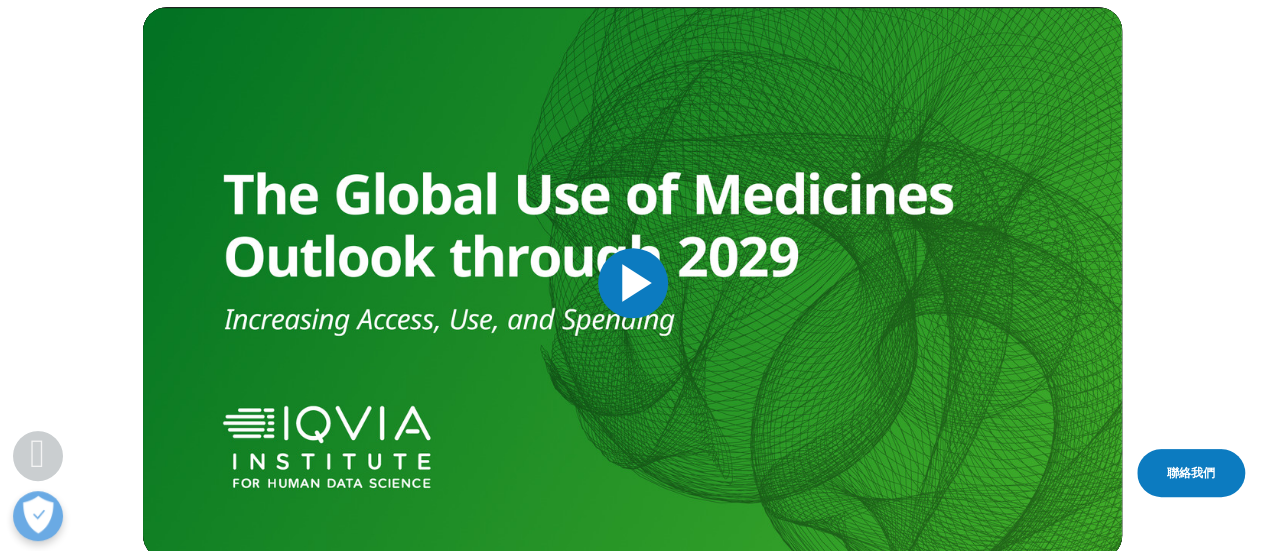 click at bounding box center [633, 283] 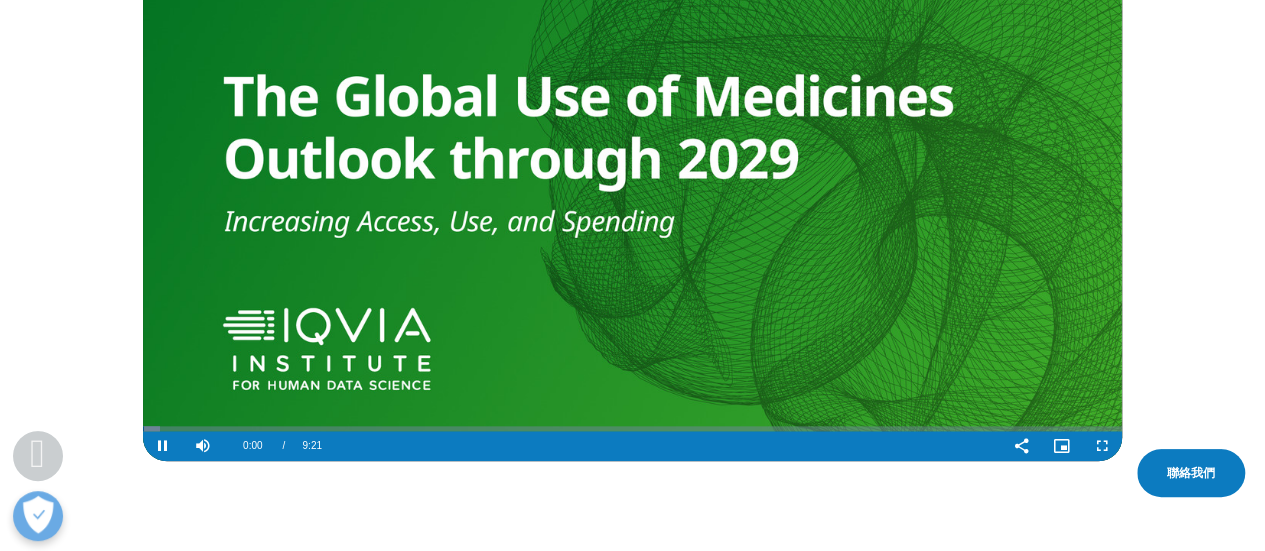 scroll, scrollTop: 908, scrollLeft: 0, axis: vertical 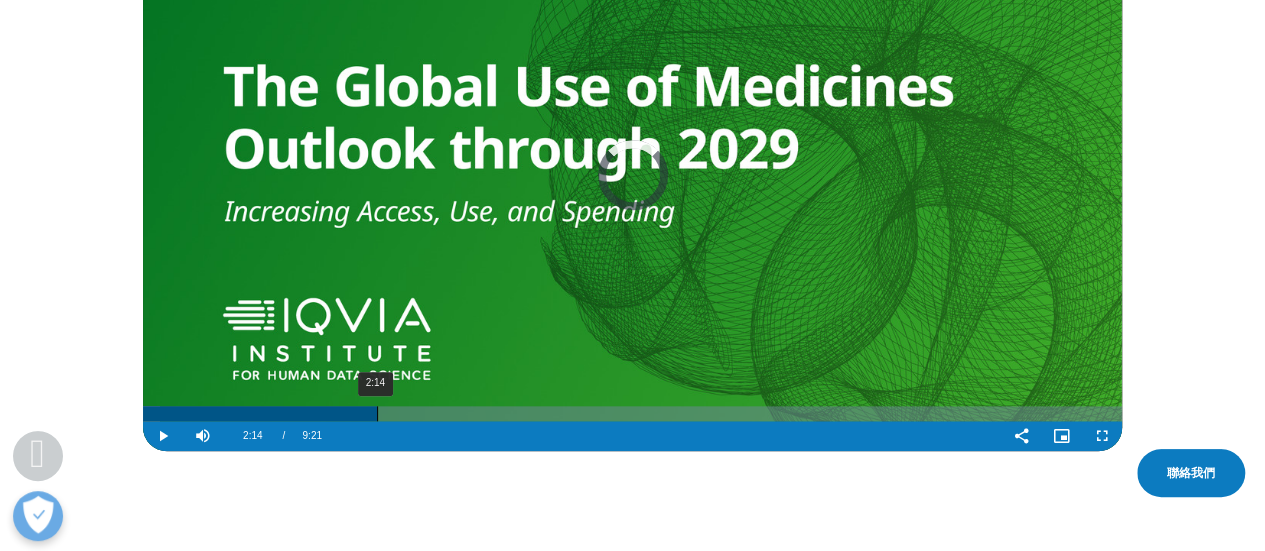 click on "2:14" at bounding box center (377, 413) 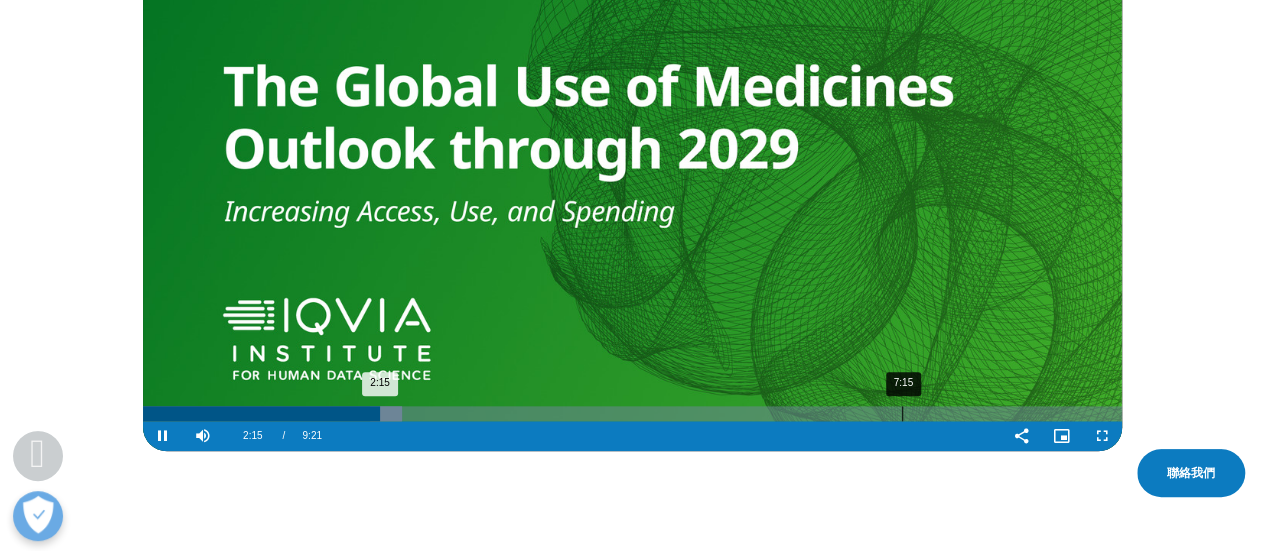 click on "Loaded :  26.49% 7:15 2:15" at bounding box center (632, 413) 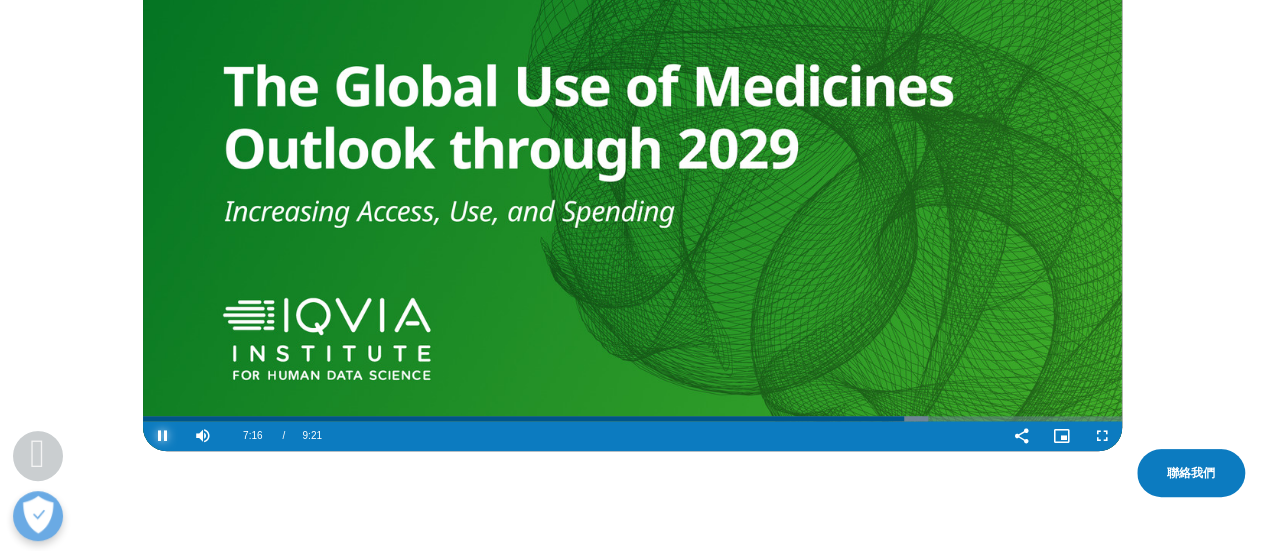 drag, startPoint x: 161, startPoint y: 435, endPoint x: 226, endPoint y: 341, distance: 114.28473 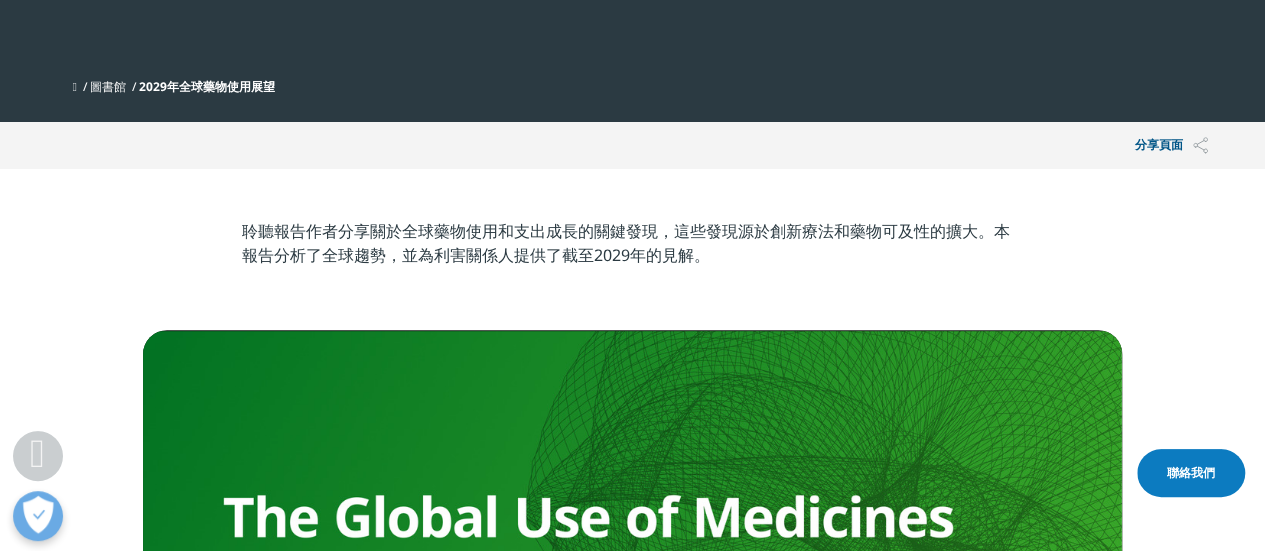 scroll, scrollTop: 400, scrollLeft: 0, axis: vertical 